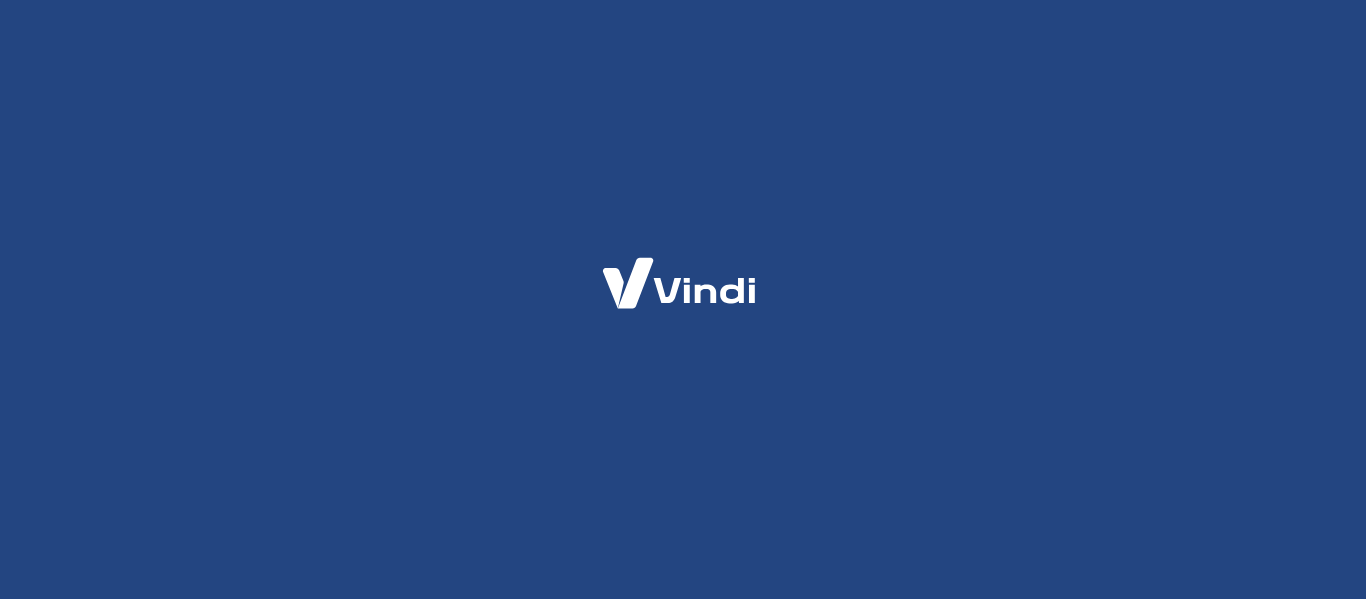 scroll, scrollTop: 0, scrollLeft: 0, axis: both 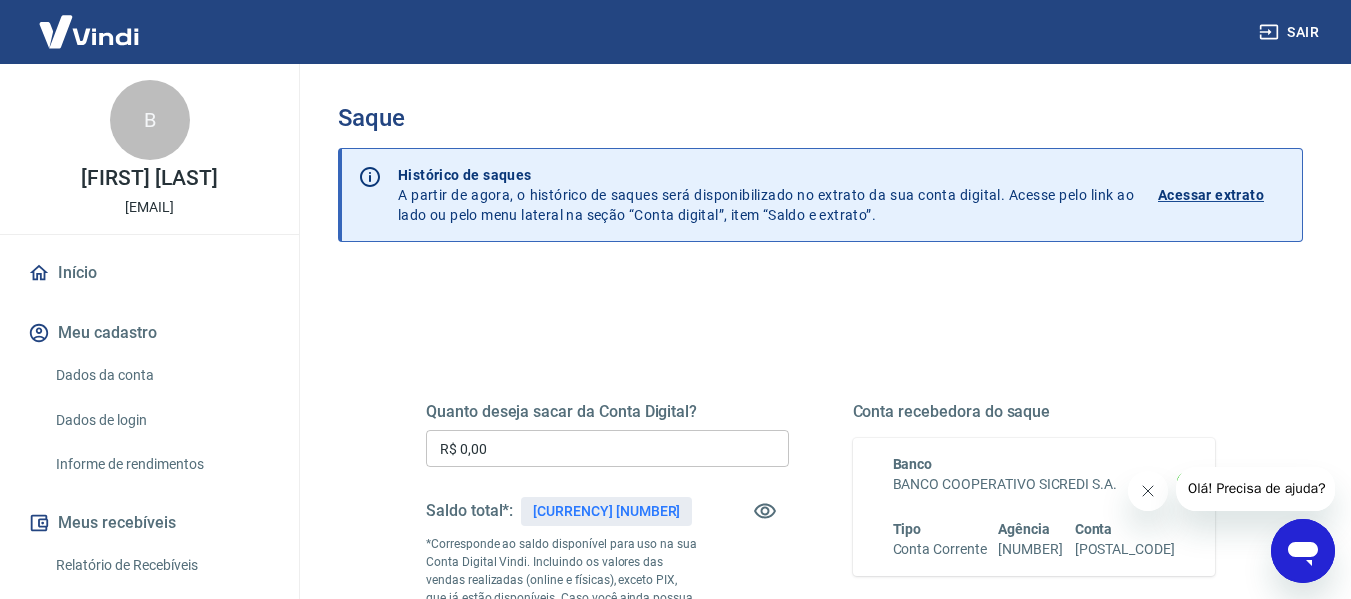 click on "R$ 0,00" at bounding box center [607, 448] 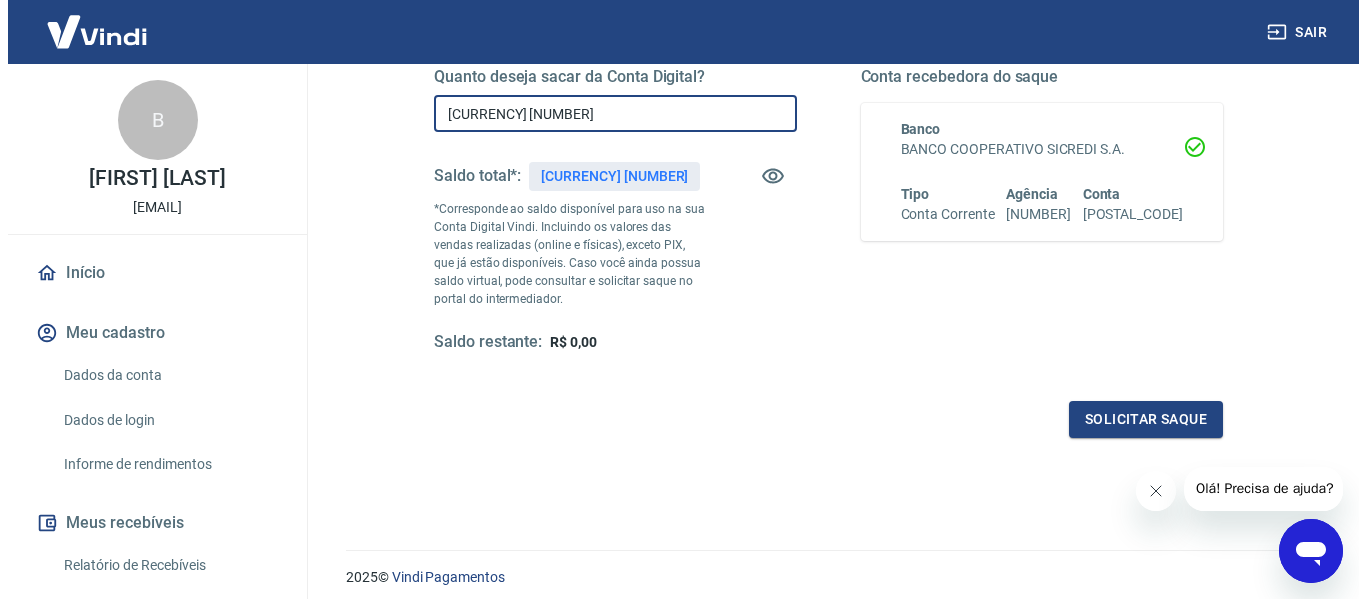 scroll, scrollTop: 400, scrollLeft: 0, axis: vertical 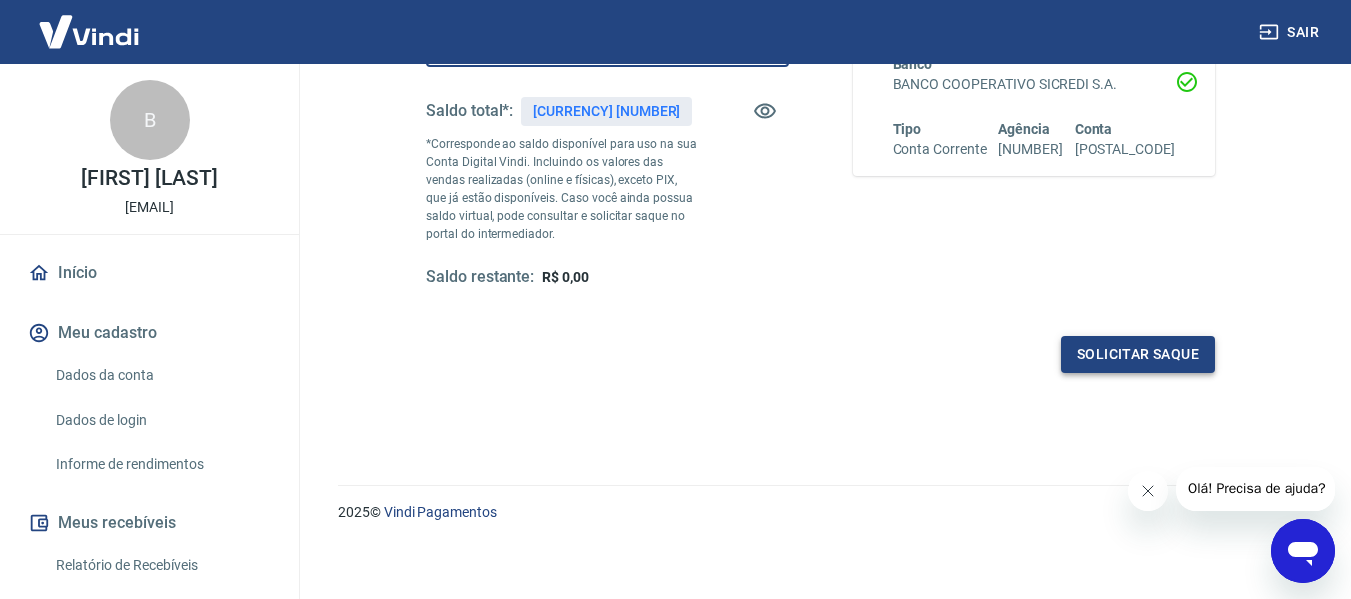 type on "R$ 840,24" 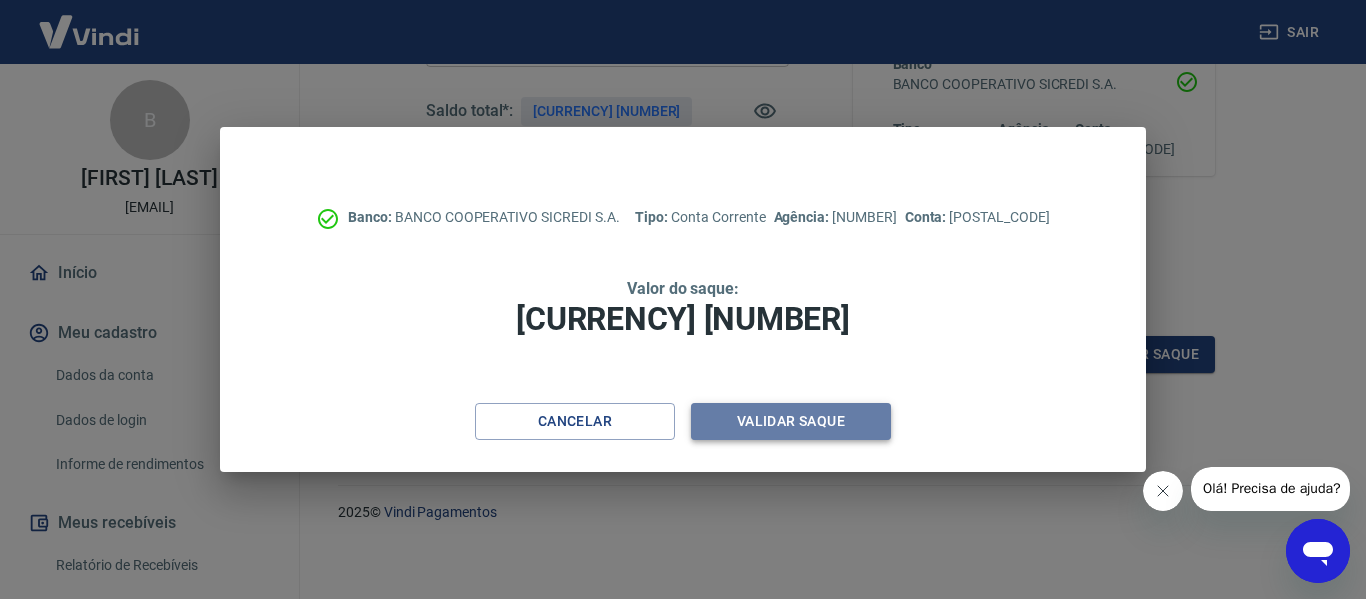 click on "Validar saque" at bounding box center (791, 421) 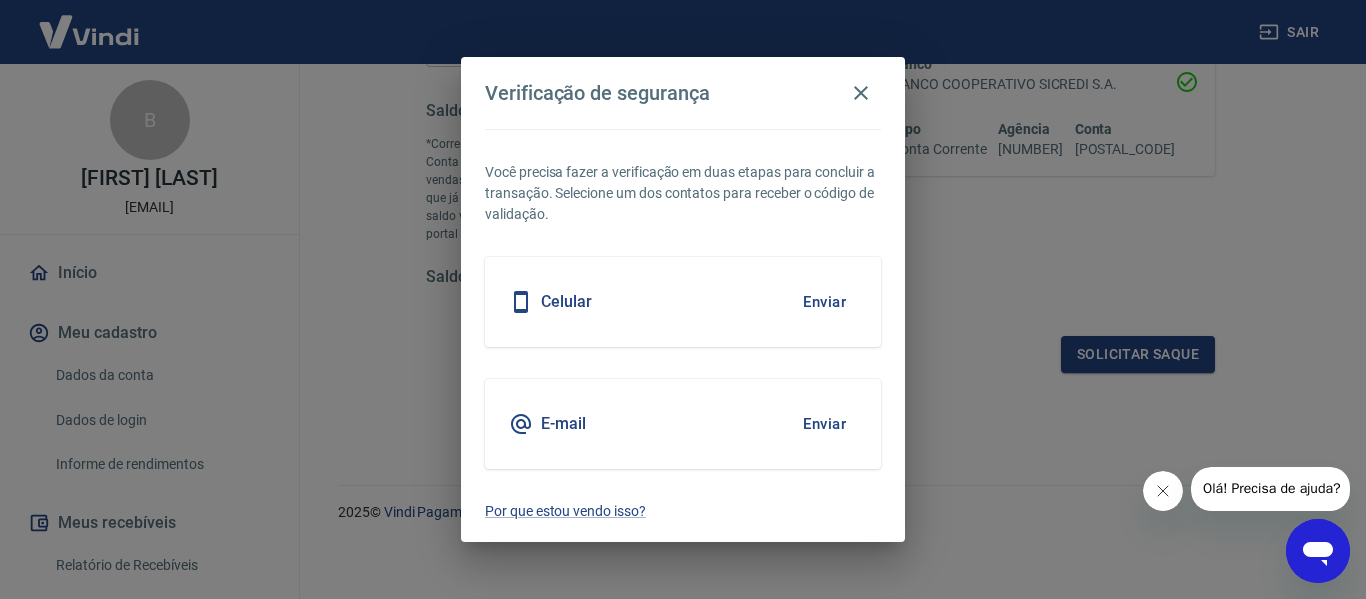 click on "E-mail Enviar" at bounding box center (683, 424) 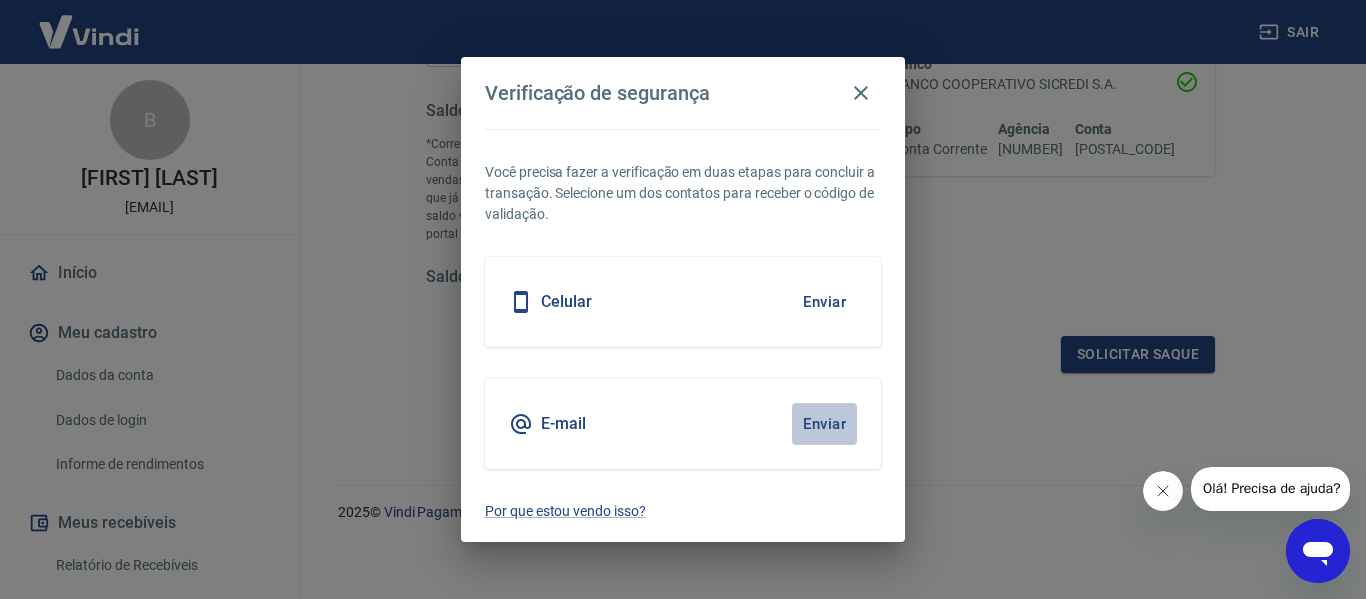 click on "Enviar" at bounding box center [824, 424] 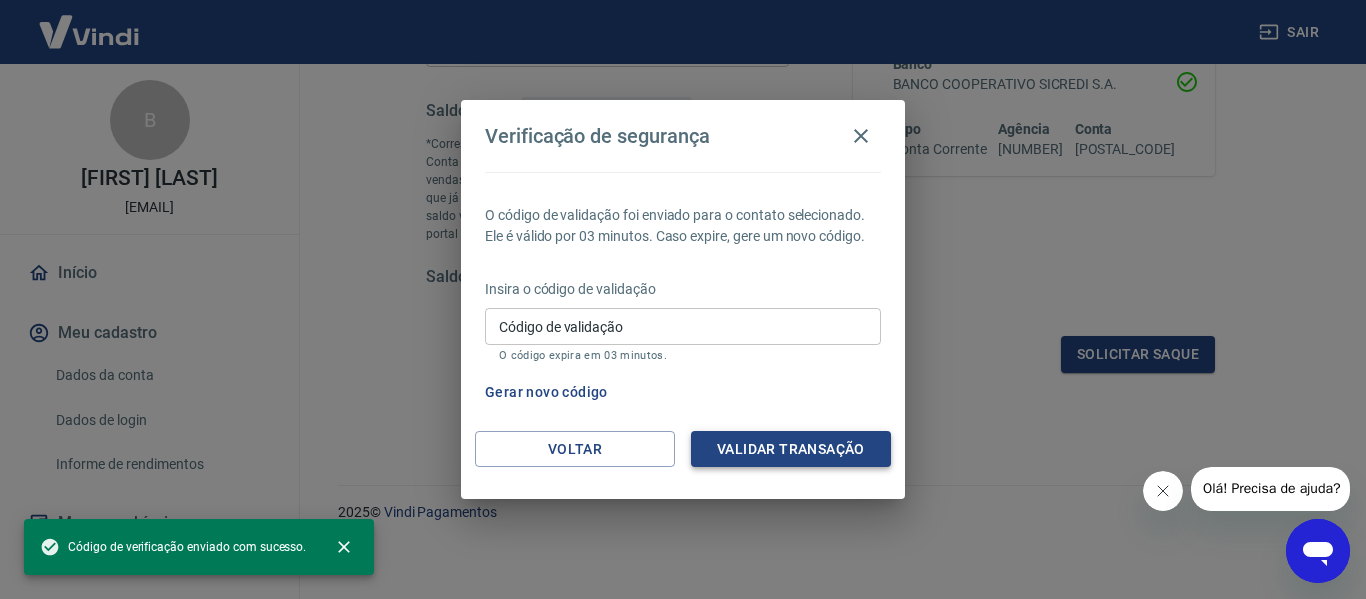 click on "Validar transação" at bounding box center (791, 449) 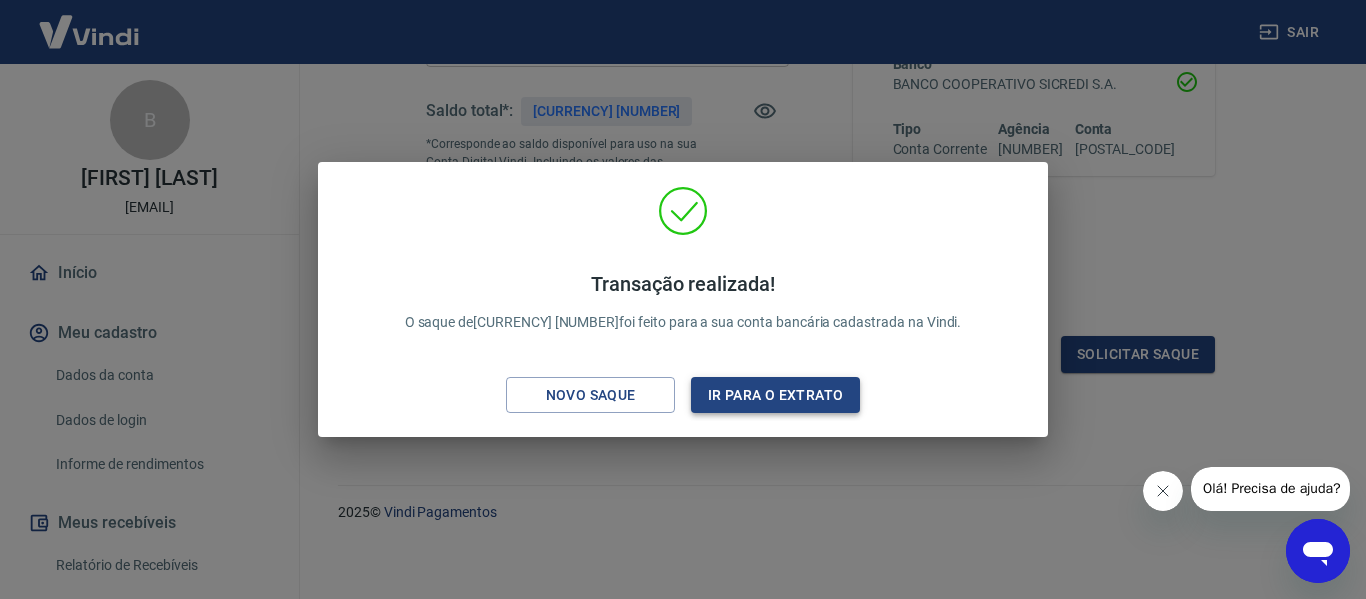 click on "Ir para o extrato" at bounding box center (775, 395) 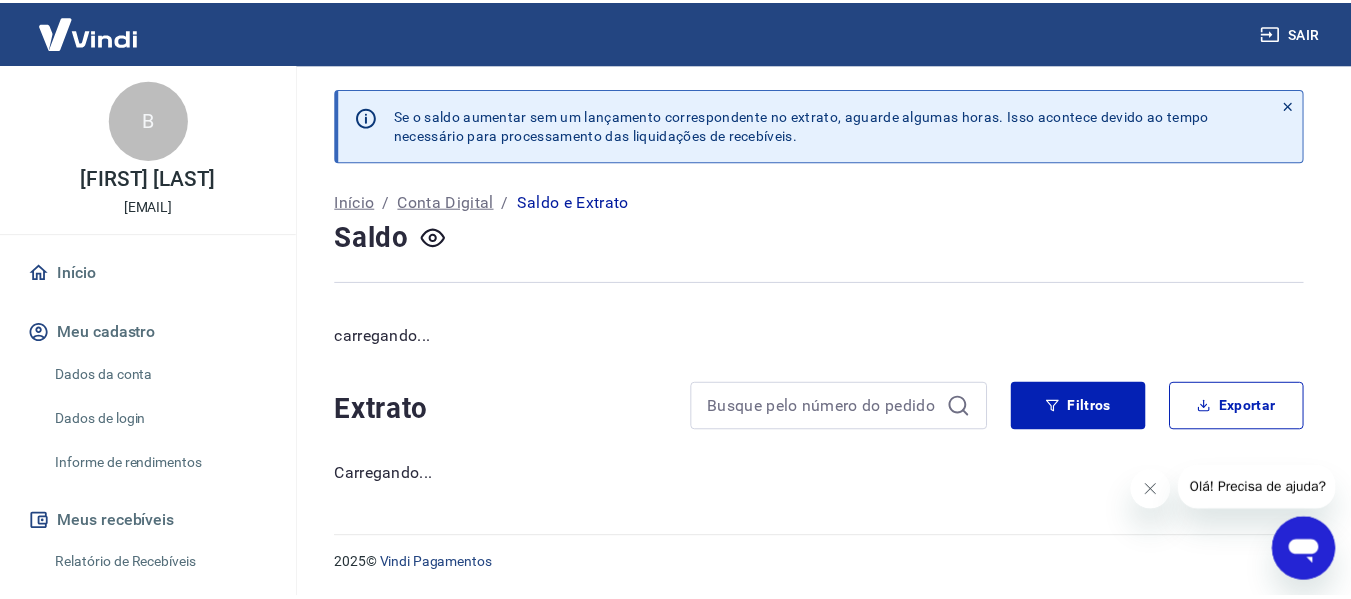 scroll, scrollTop: 0, scrollLeft: 0, axis: both 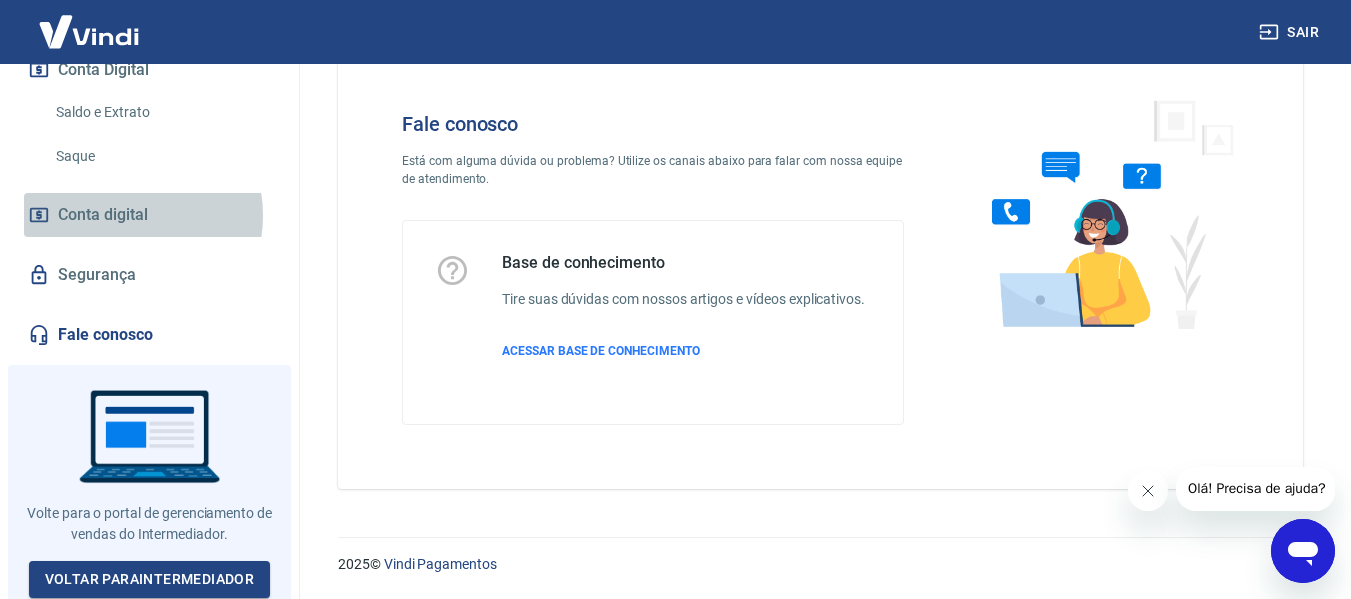 click on "Conta digital" at bounding box center (103, 215) 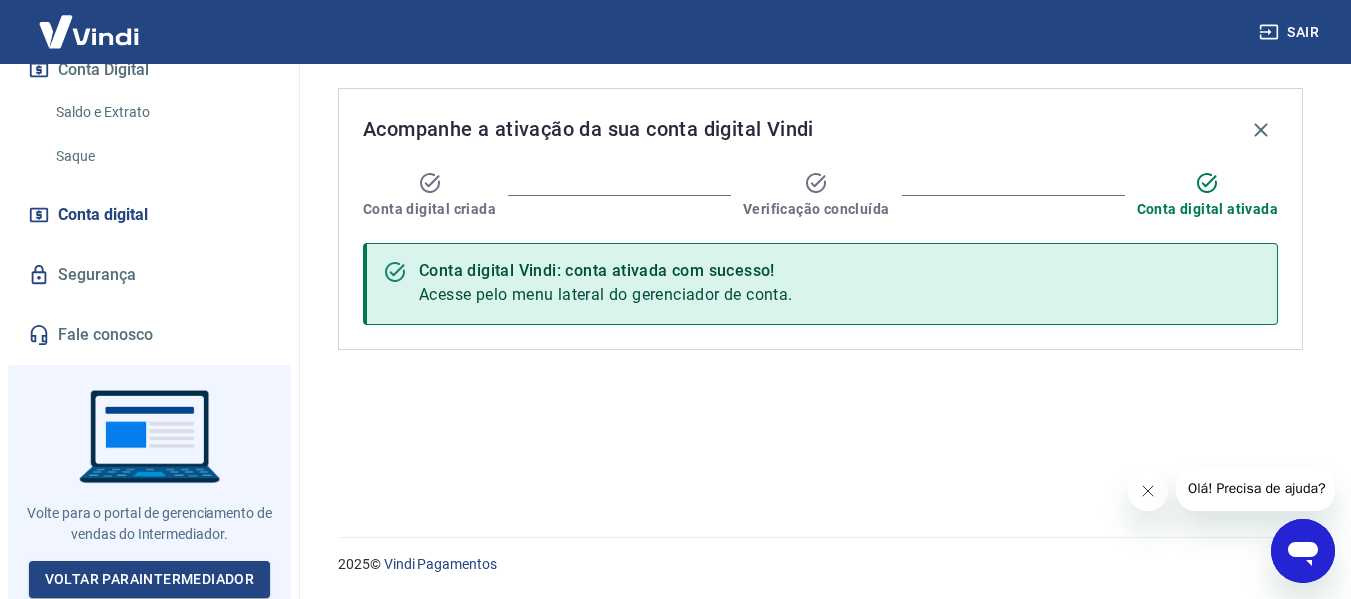 scroll, scrollTop: 0, scrollLeft: 0, axis: both 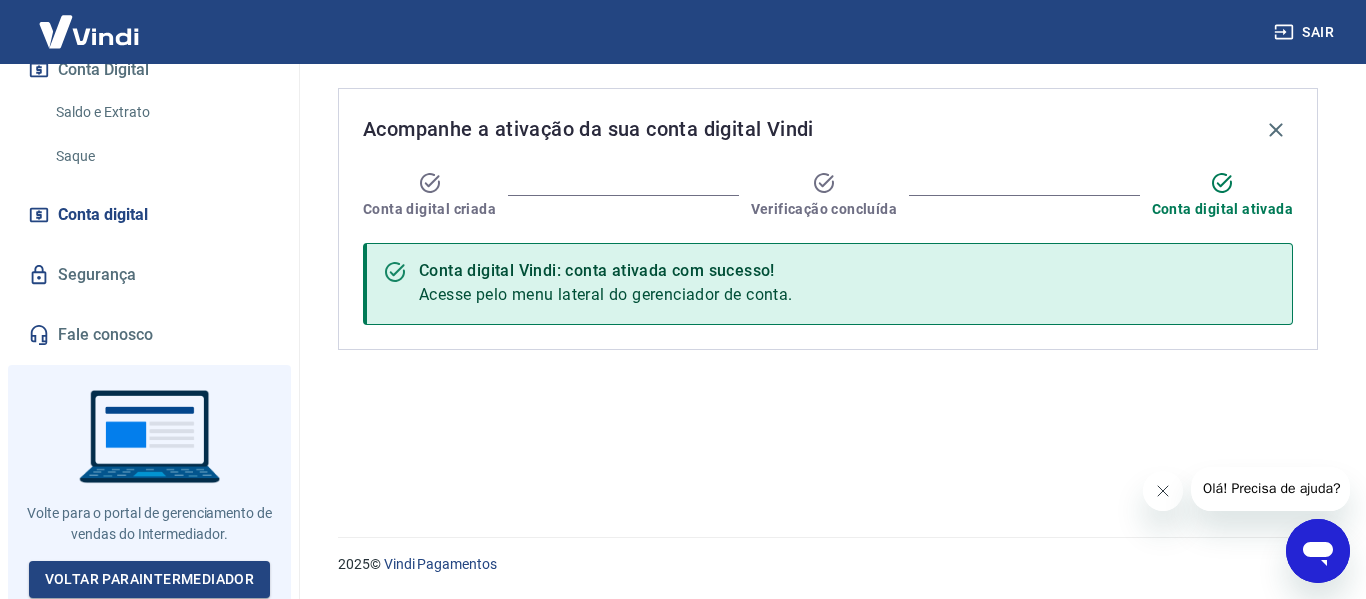 click on "Fale conosco" at bounding box center (149, 335) 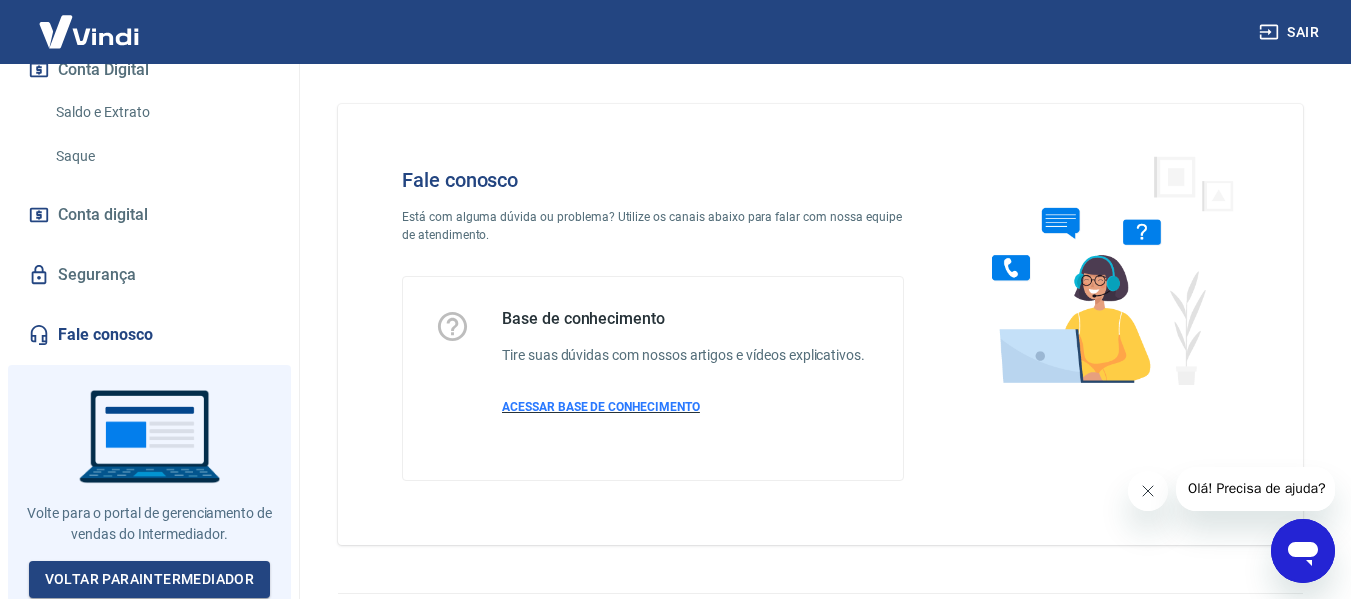 click on "ACESSAR BASE DE CONHECIMENTO" at bounding box center (601, 407) 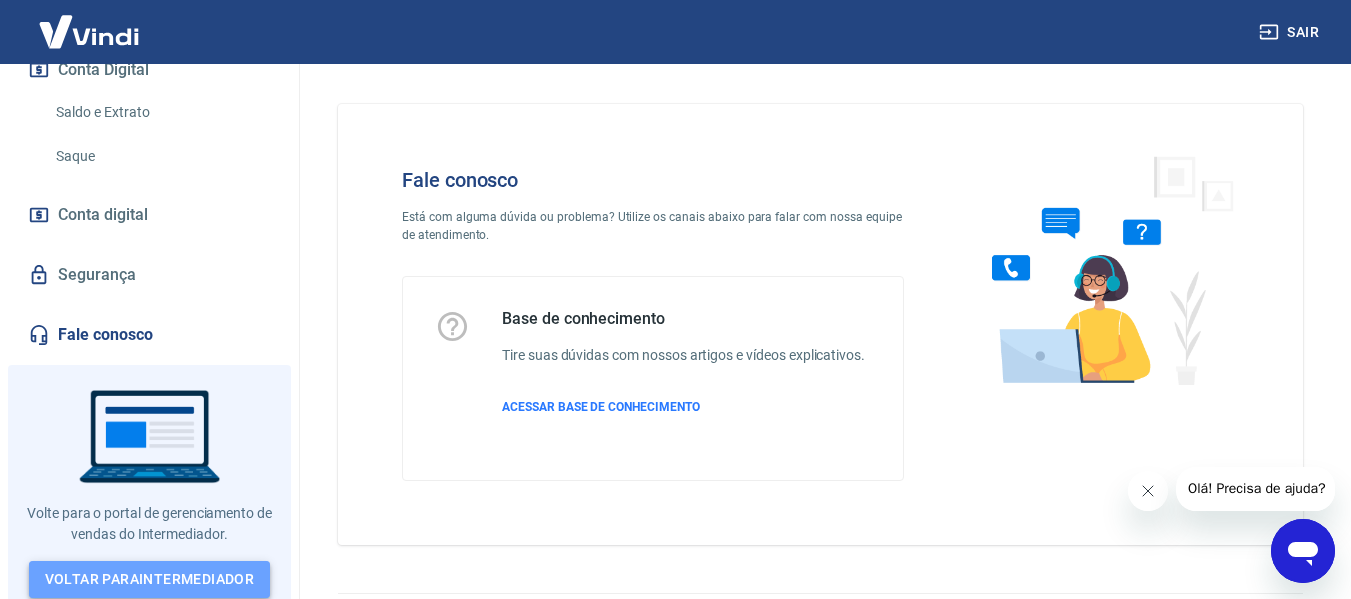 click on "Voltar para  Intermediador" at bounding box center (150, 579) 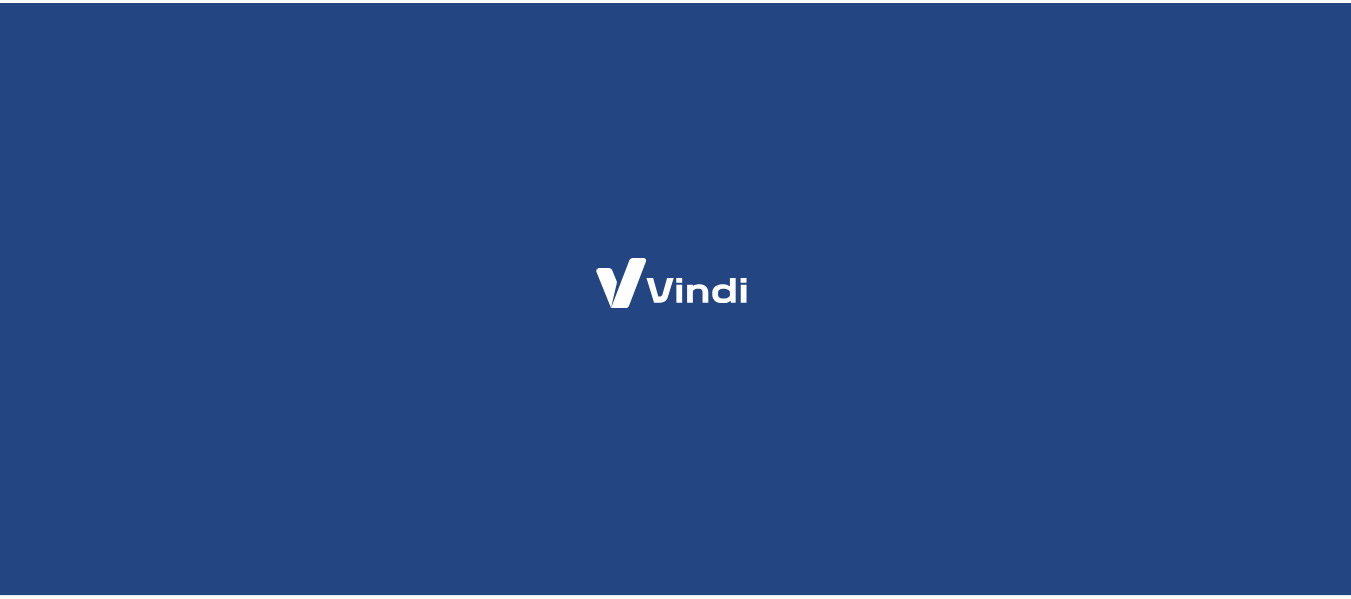scroll, scrollTop: 0, scrollLeft: 0, axis: both 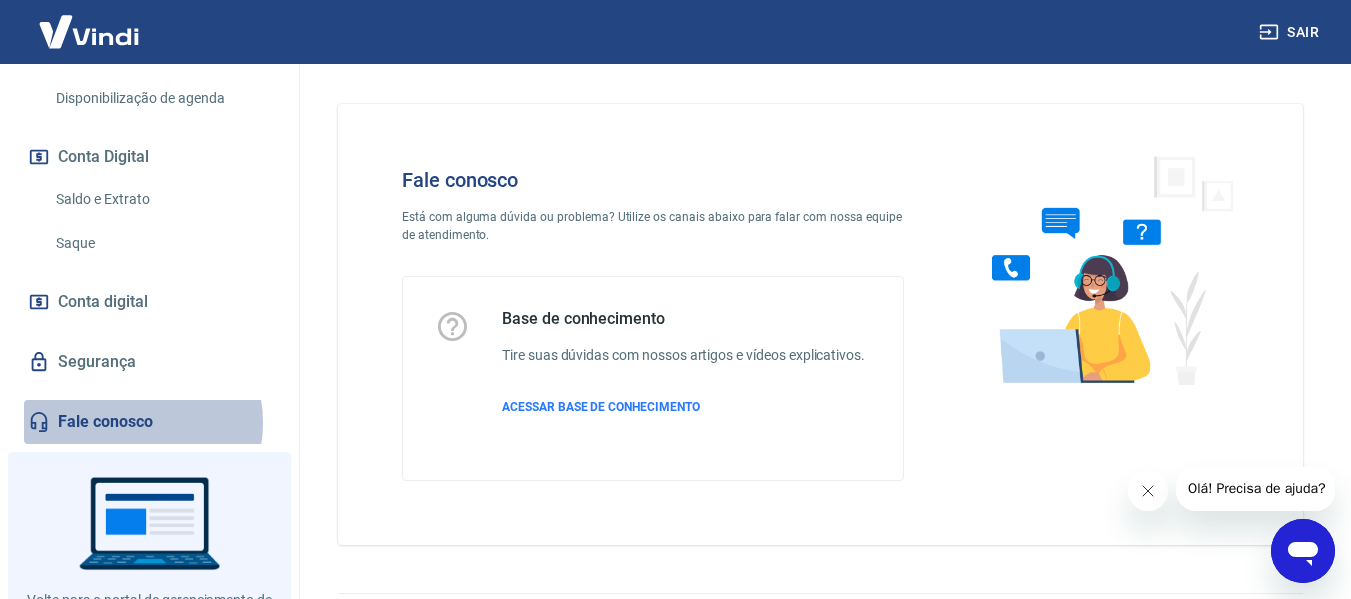 click on "Fale conosco" at bounding box center [149, 422] 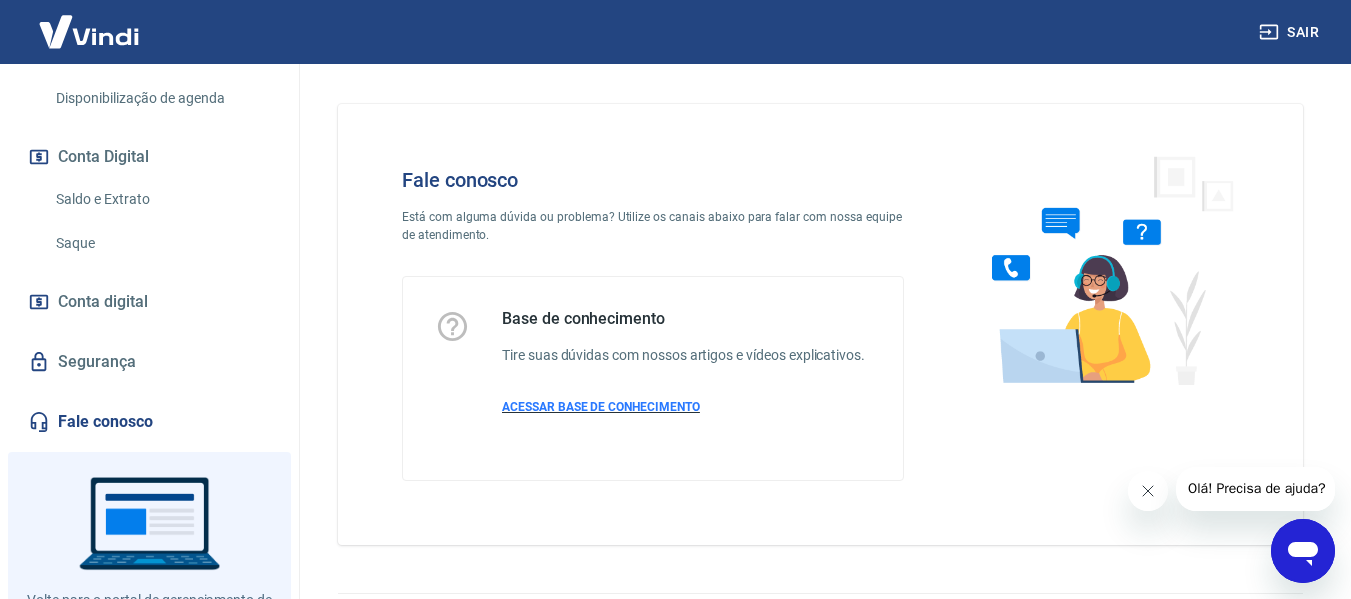 click on "ACESSAR BASE DE CONHECIMENTO" at bounding box center [601, 407] 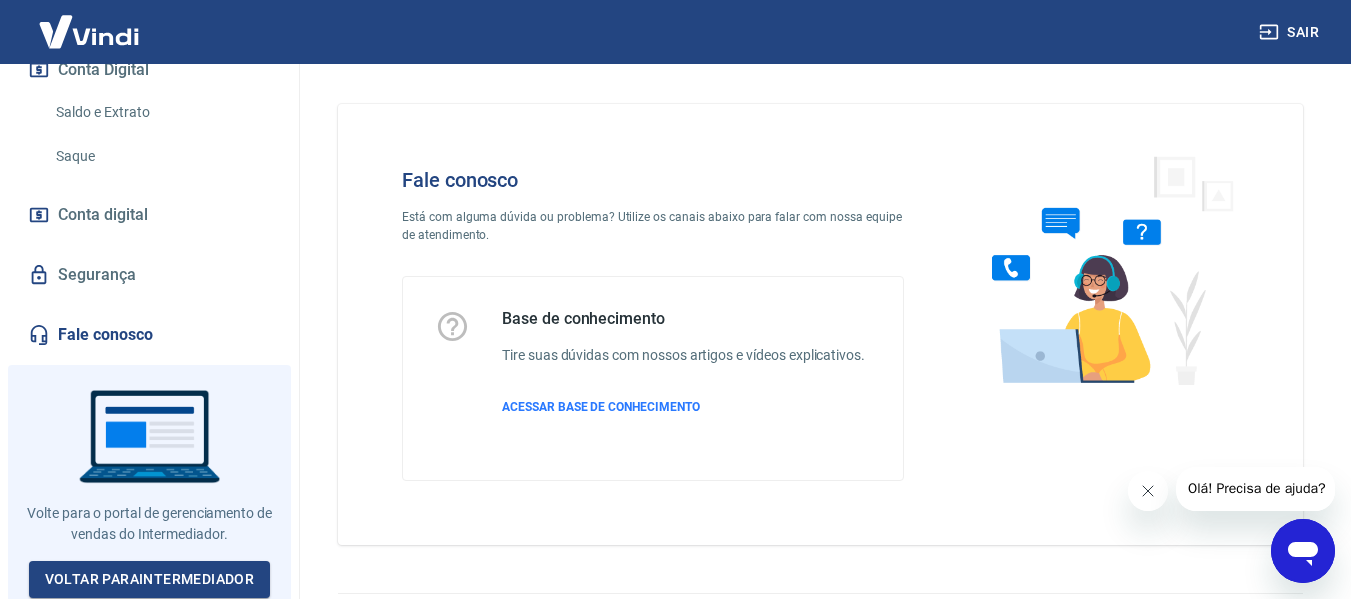 scroll, scrollTop: 87, scrollLeft: 0, axis: vertical 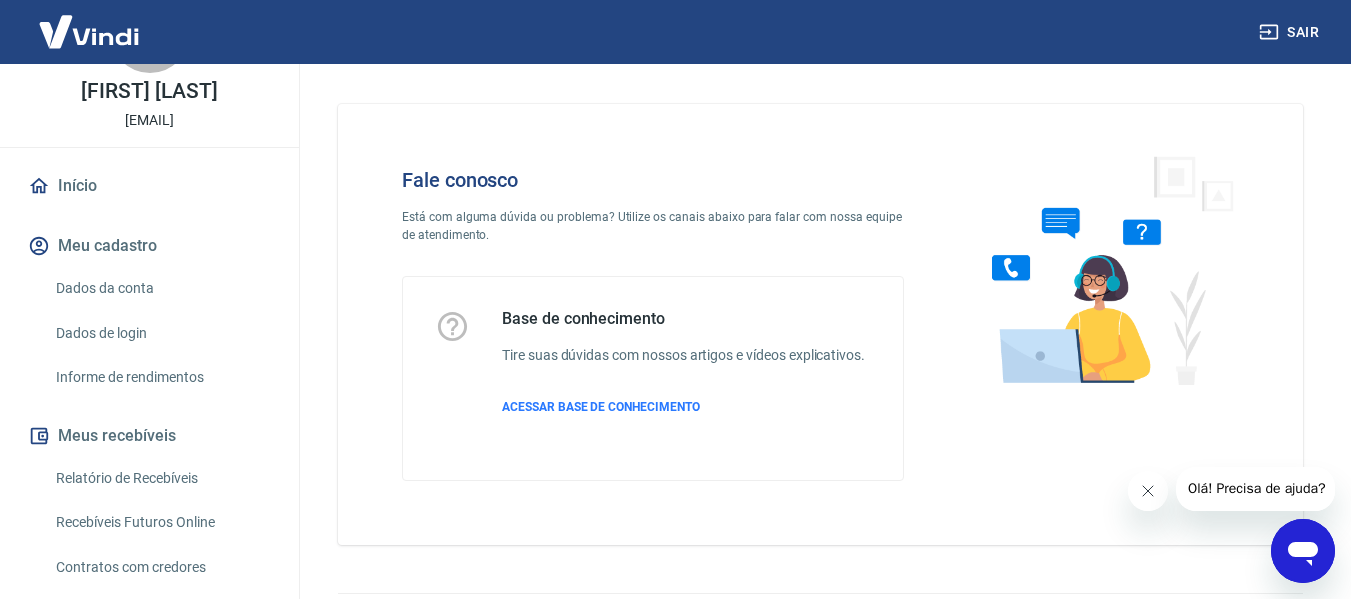 click at bounding box center (89, 31) 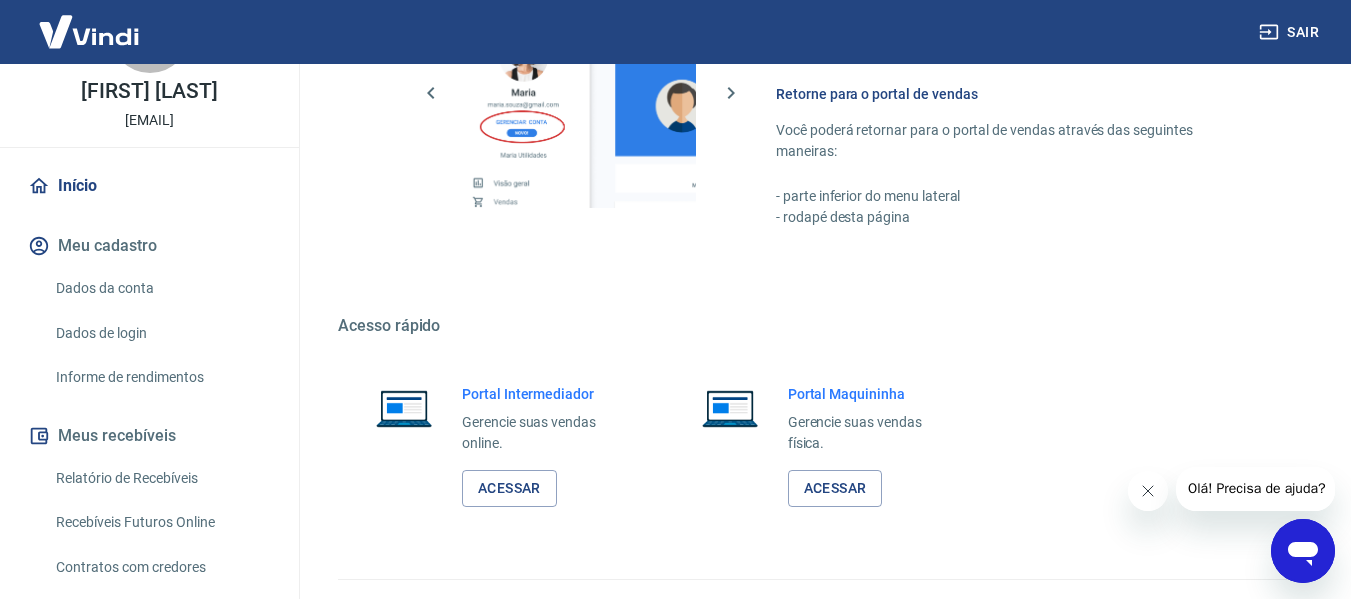 scroll, scrollTop: 1042, scrollLeft: 0, axis: vertical 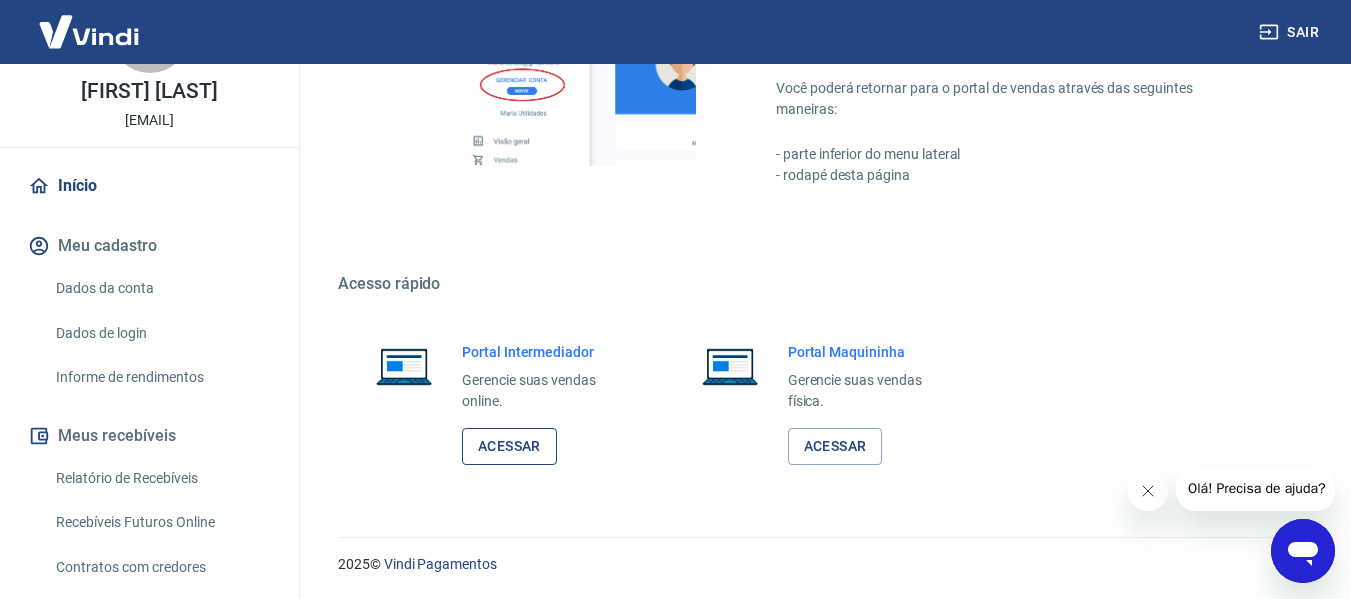 click on "Acessar" at bounding box center (509, 446) 